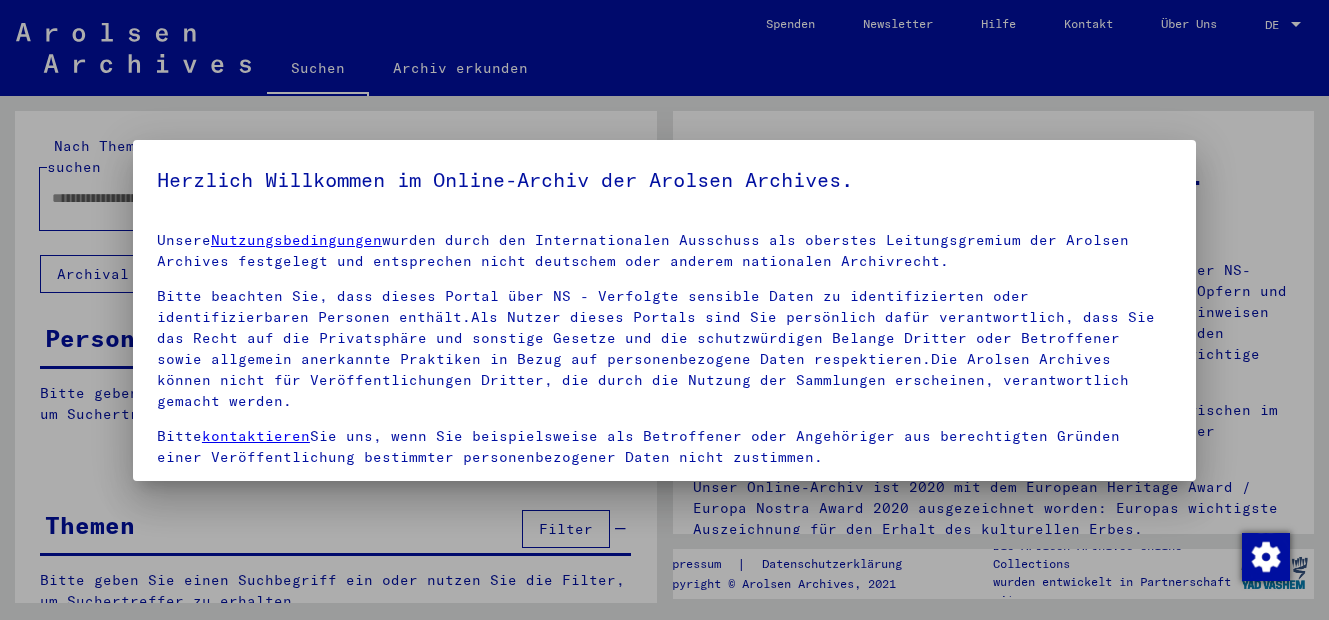 scroll, scrollTop: 0, scrollLeft: 0, axis: both 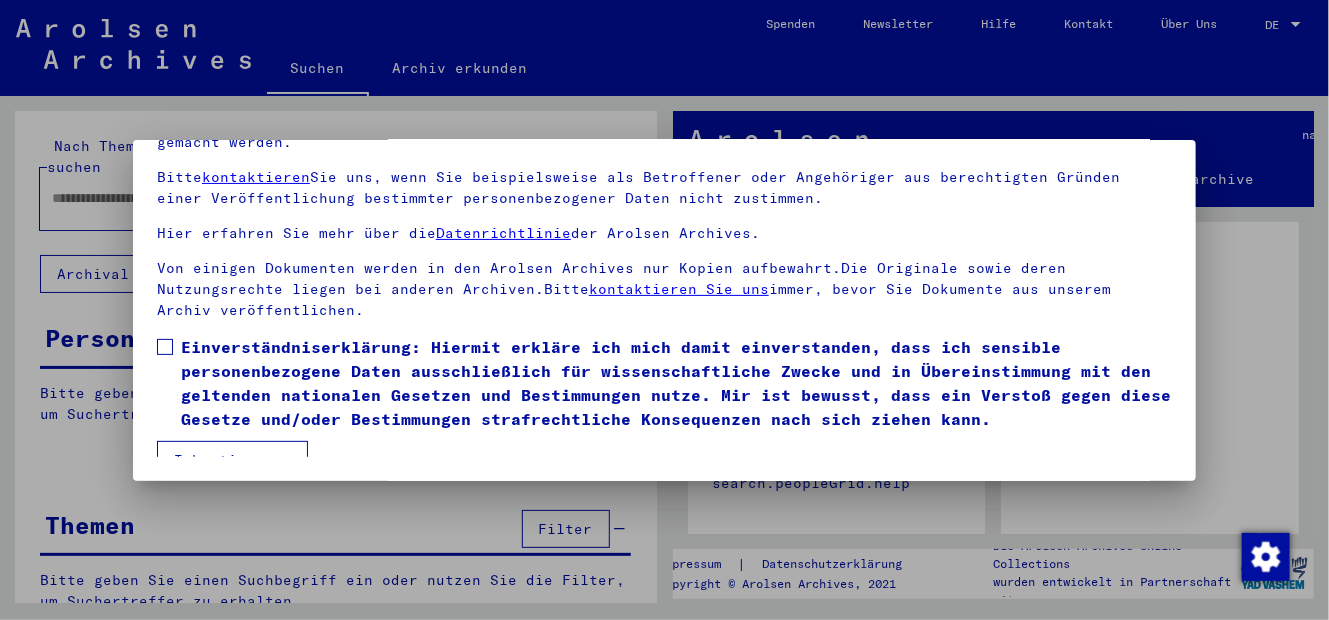click on "Unsere  Nutzungsbedingungen  wurden durch den Internationalen Ausschuss als oberstes Leitungsgremium der Arolsen Archives festgelegt und entsprechen nicht deutschem oder anderem nationalen Archivrecht. Bitte beachten Sie, dass dieses Portal über NS - Verfolgte sensible Daten zu identifizierten oder identifizierbaren Personen enthält.Als Nutzer dieses Portals sind Sie persönlich dafür verantwortlich, dass Sie das Recht auf die Privatsphäre und sonstige Gesetze und die schutzwürdigen Belange Dritter oder Betroffener sowie allgemein anerkannte Praktiken in Bezug auf personenbezogene Daten respektieren.Die Arolsen Archives können nicht für Veröffentlichungen Dritter, die durch die Nutzung der Sammlungen erscheinen, verantwortlich gemacht werden. Bitte  kontaktieren  Sie uns, wenn Sie beispielsweise als Betroffener oder Angehöriger aus berechtigten Gründen einer Veröffentlichung bestimmter personenbezogener Daten nicht zustimmen. Hier erfahren Sie mehr über die  Datenrichtlinie  der Arolsen Archives." at bounding box center [664, 255] 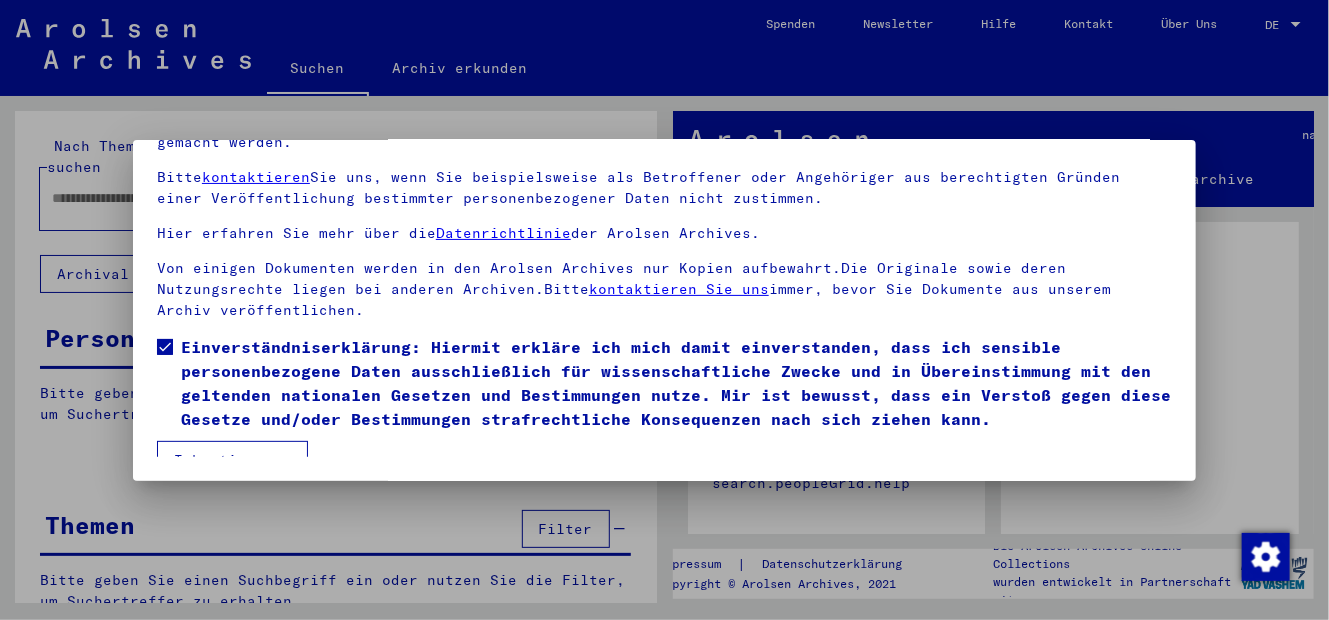 click on "Einverständniserklärung: Hiermit erkläre ich mich damit einverstanden, dass ich sensible personenbezogene Daten ausschließlich für wissenschaftliche Zwecke und in Übereinstimmung mit den geltenden nationalen Gesetzen und Bestimmungen nutze. Mir ist bewusst, dass ein Verstoß gegen diese Gesetze und/oder Bestimmungen strafrechtliche Konsequenzen nach sich ziehen kann." at bounding box center [664, 388] 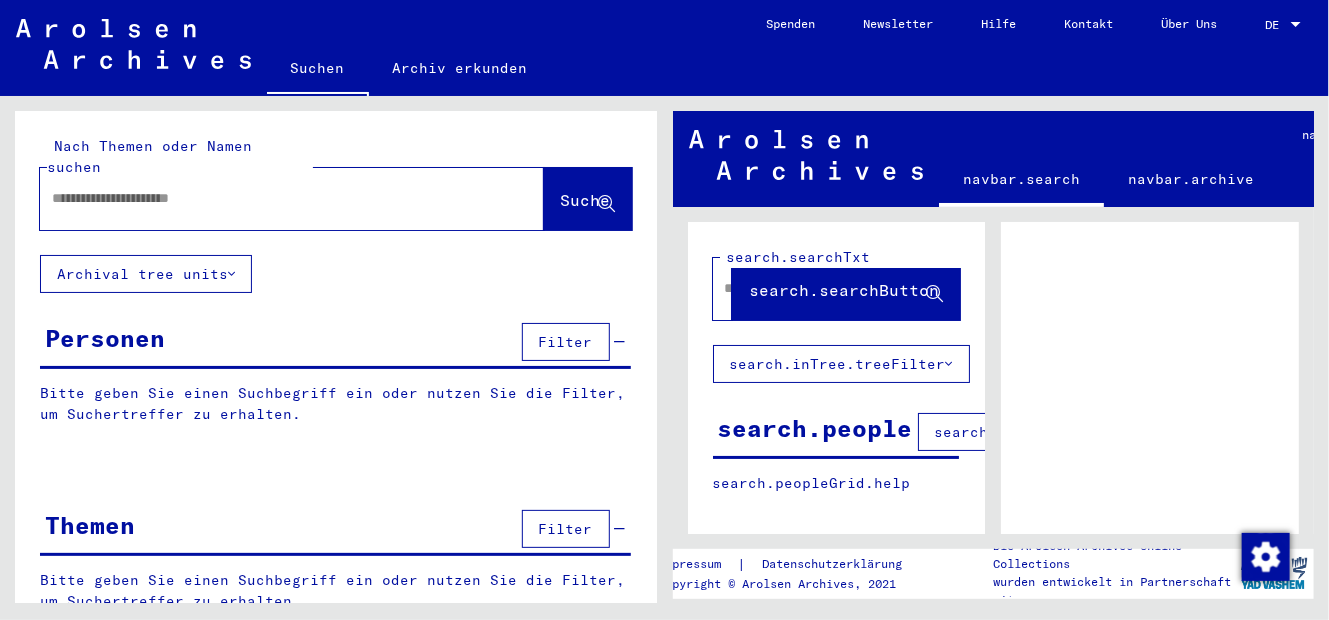 click at bounding box center (274, 198) 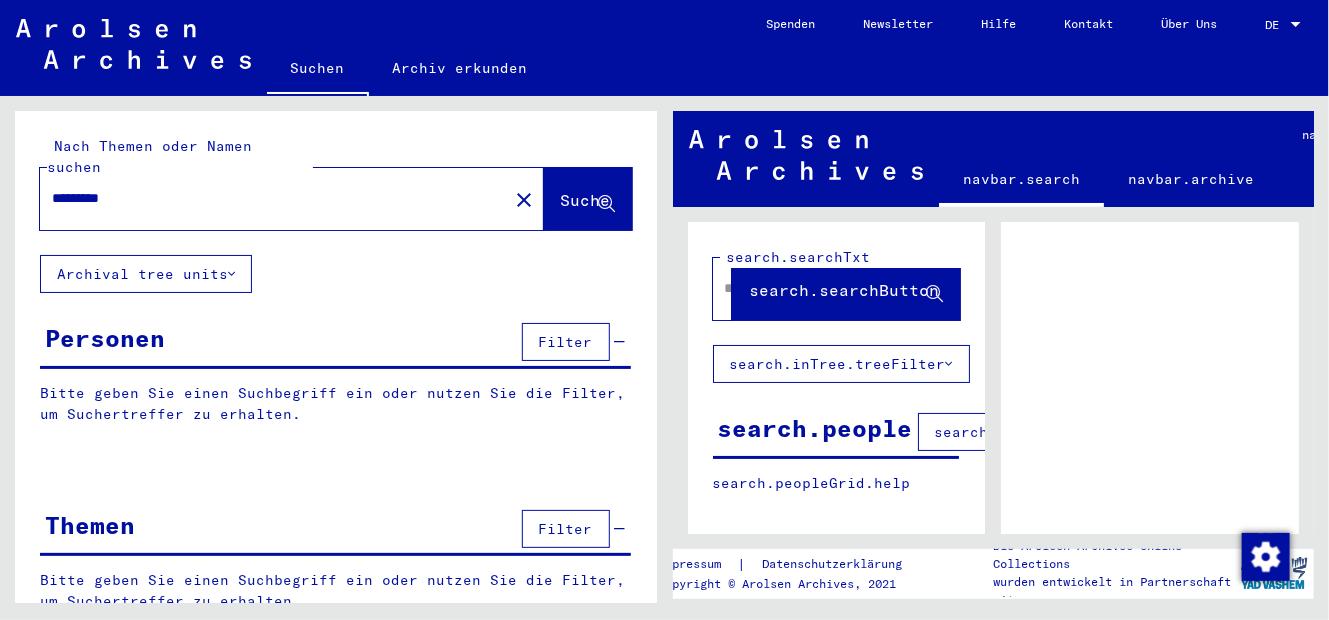 type on "*********" 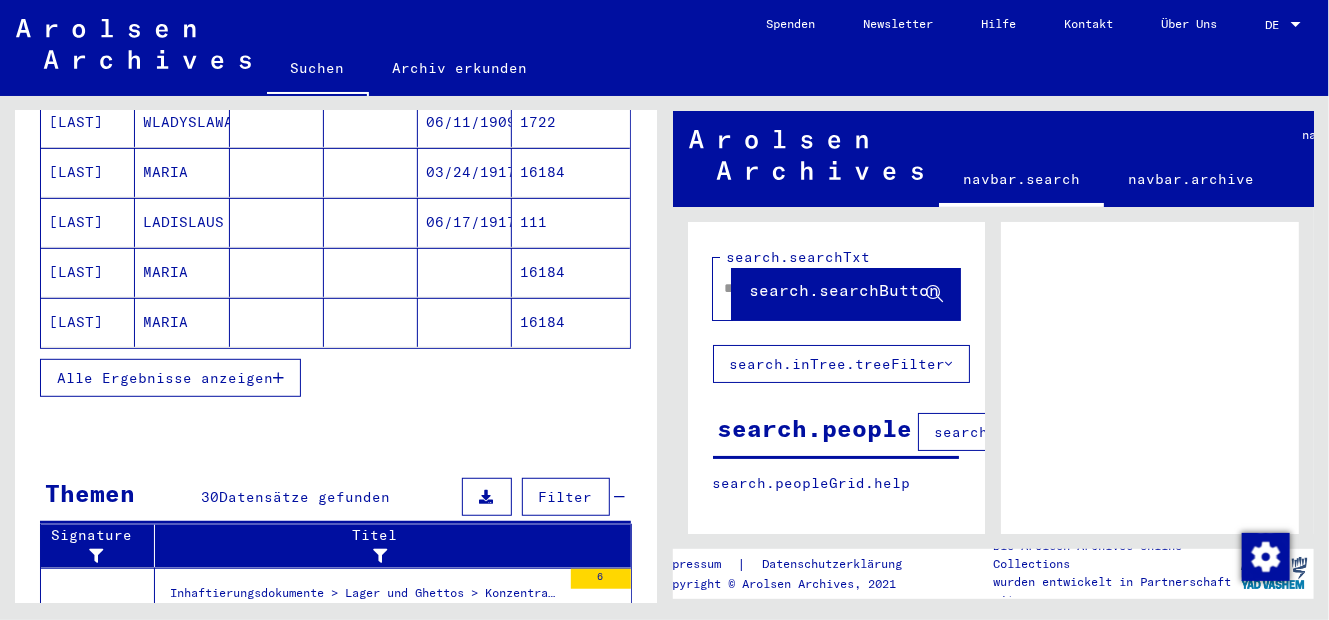 scroll, scrollTop: 359, scrollLeft: 0, axis: vertical 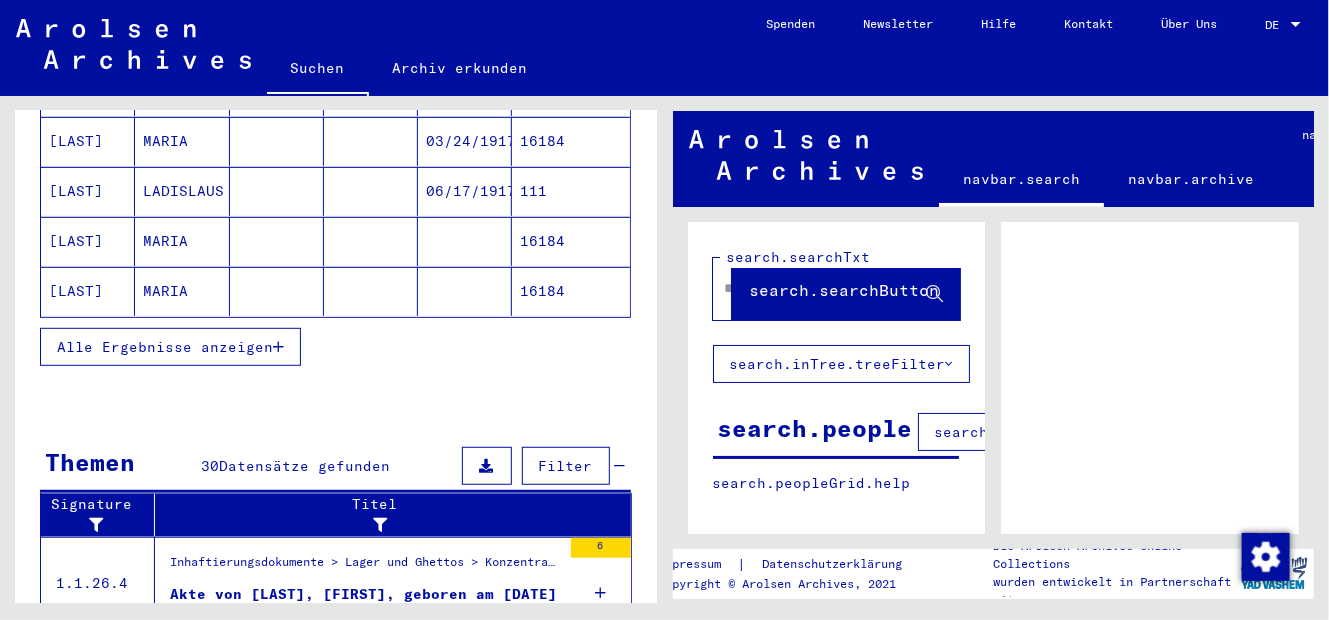 click on "Alle Ergebnisse anzeigen" at bounding box center (165, 347) 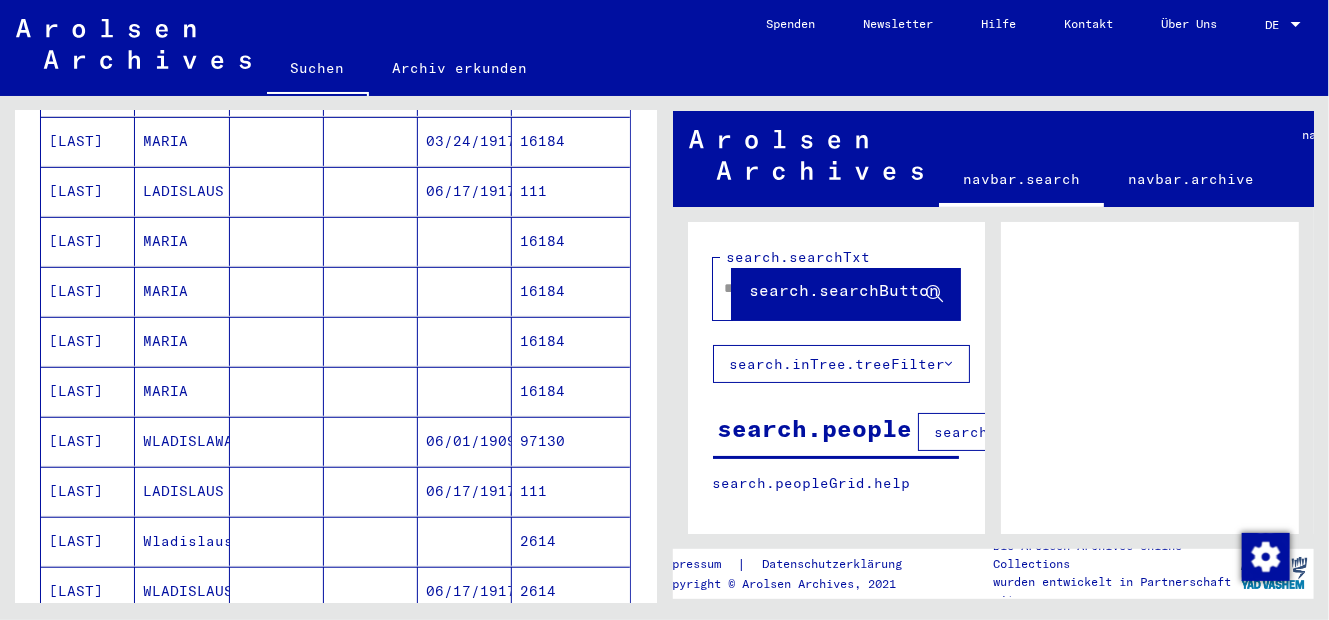 scroll, scrollTop: 450, scrollLeft: 0, axis: vertical 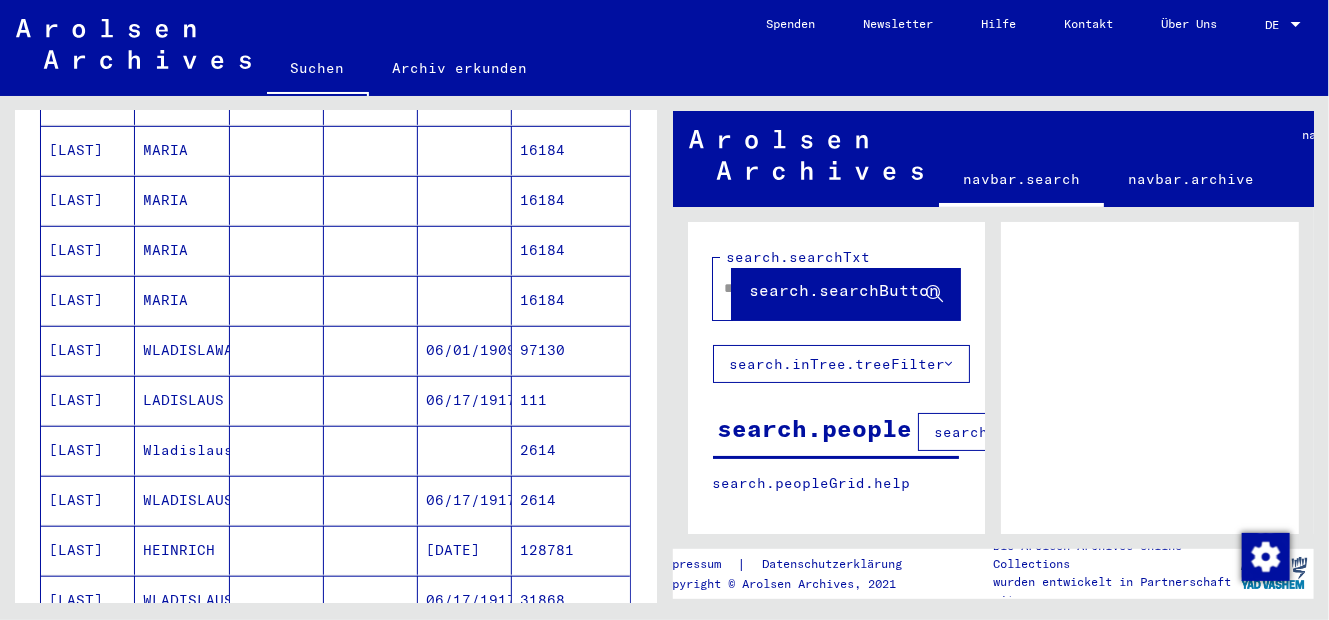 drag, startPoint x: 118, startPoint y: 262, endPoint x: 96, endPoint y: 279, distance: 27.802877 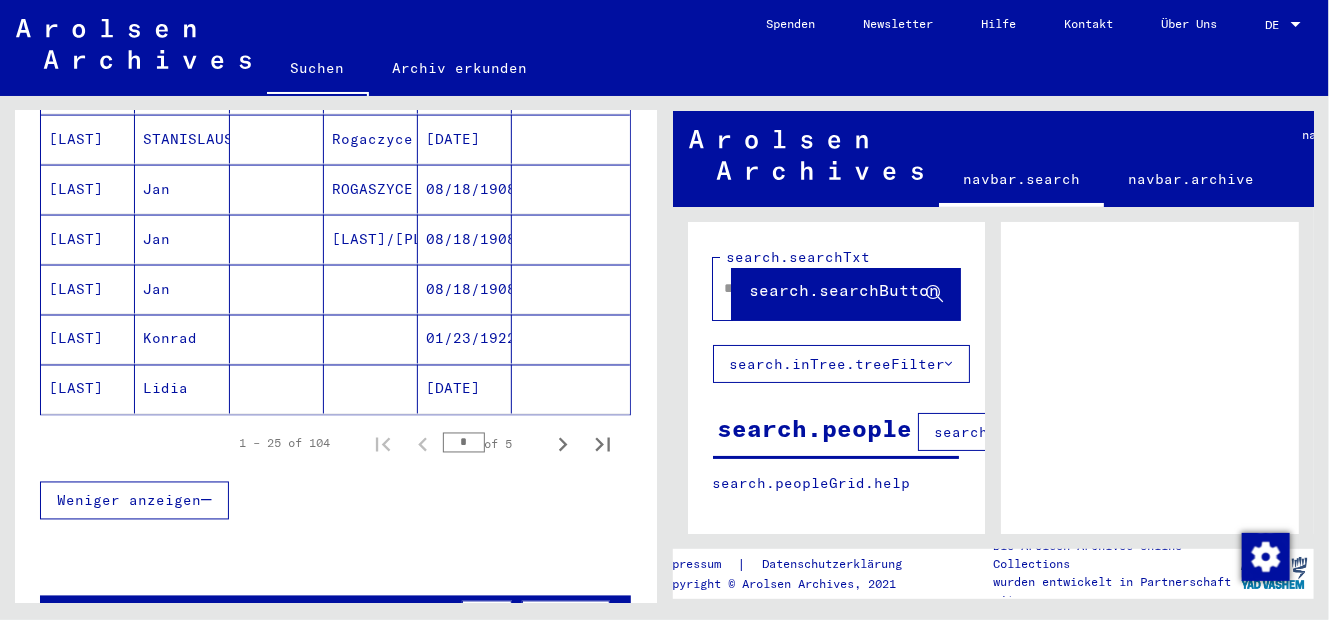 scroll, scrollTop: 1268, scrollLeft: 0, axis: vertical 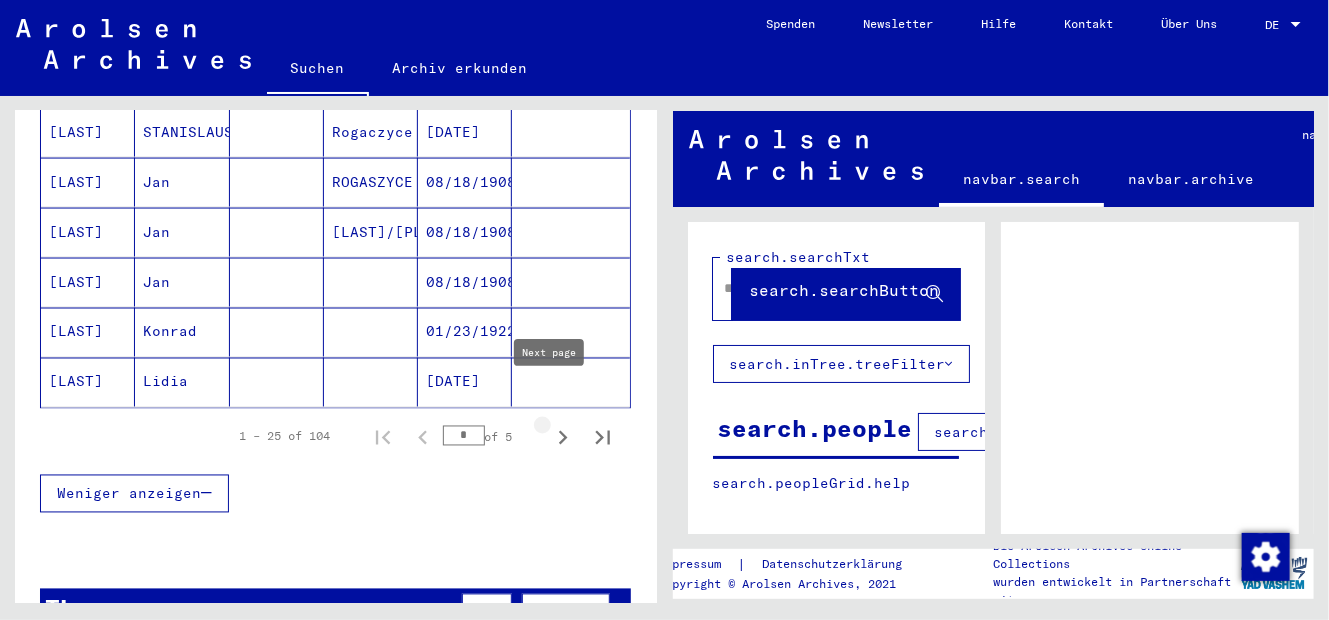 click 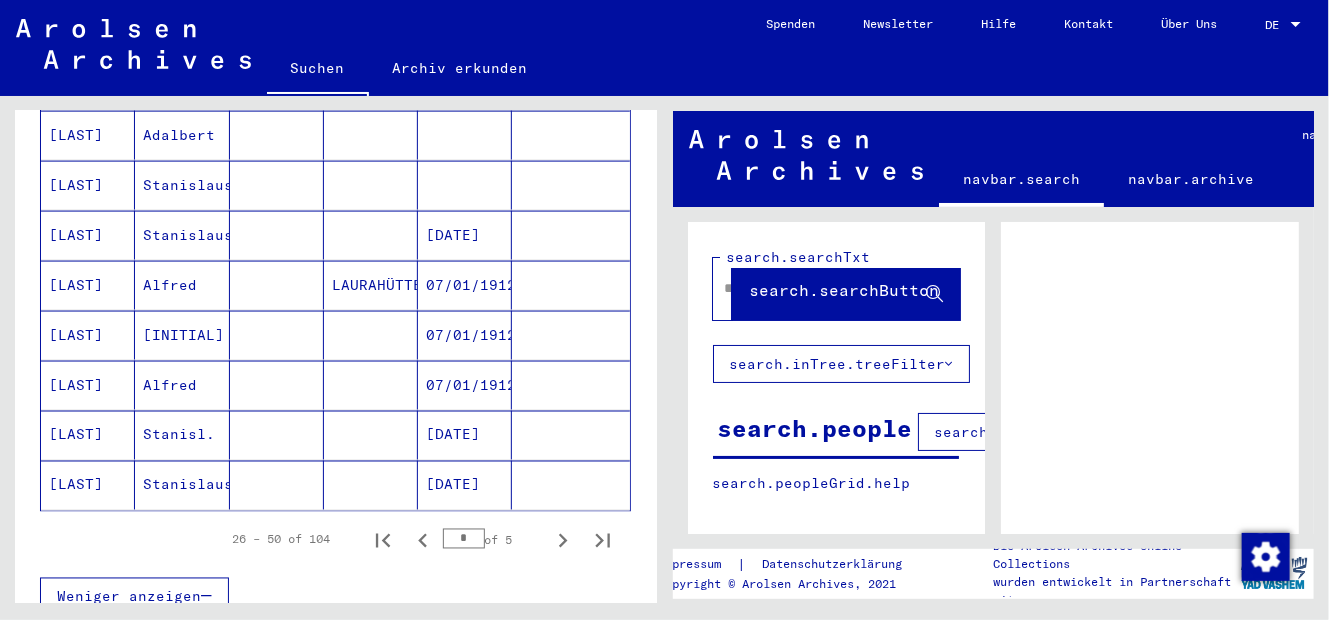 scroll, scrollTop: 1177, scrollLeft: 0, axis: vertical 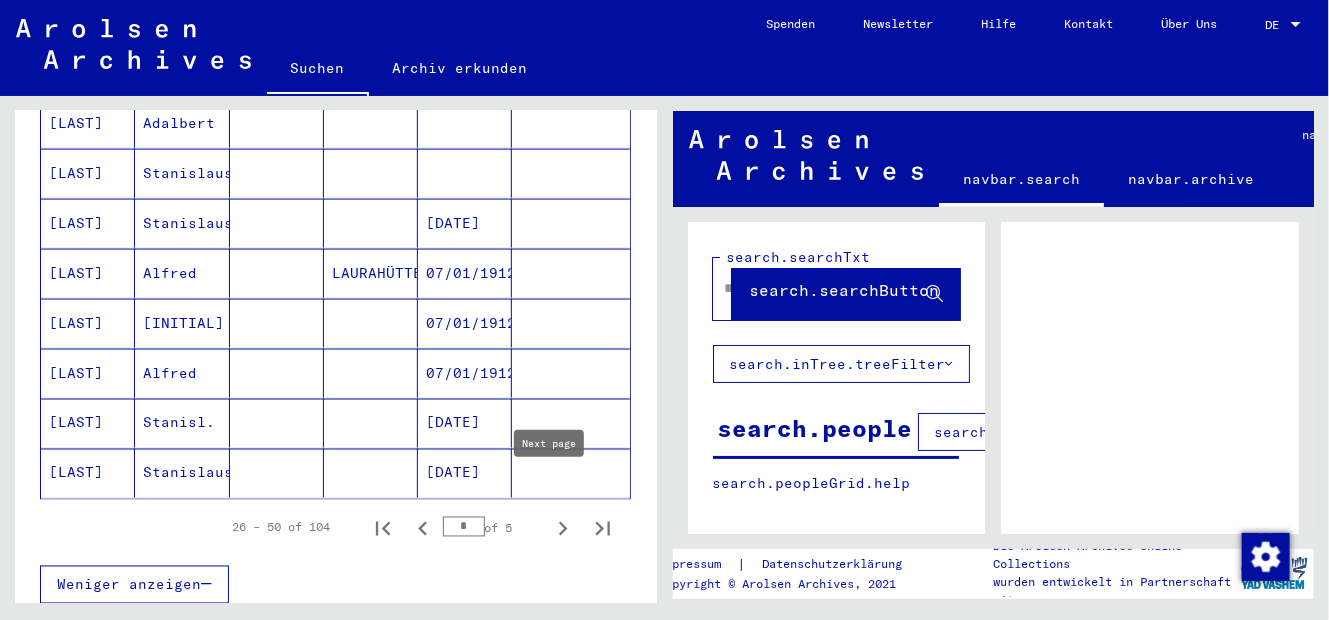click 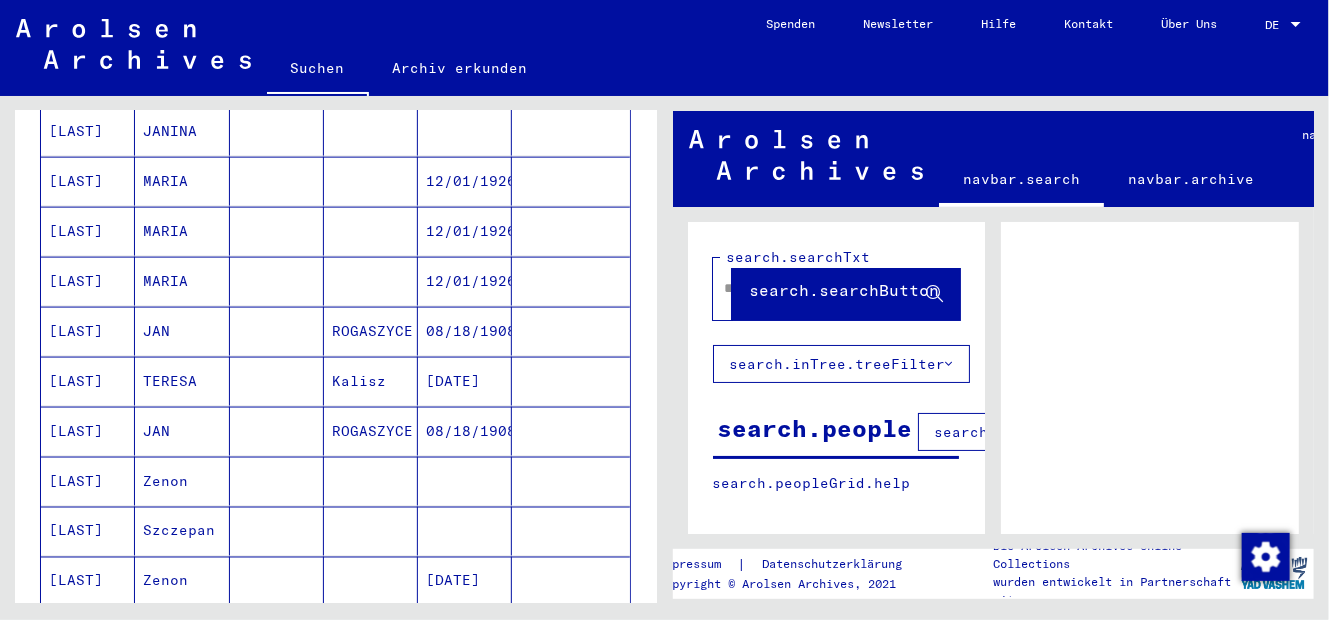 scroll, scrollTop: 1086, scrollLeft: 0, axis: vertical 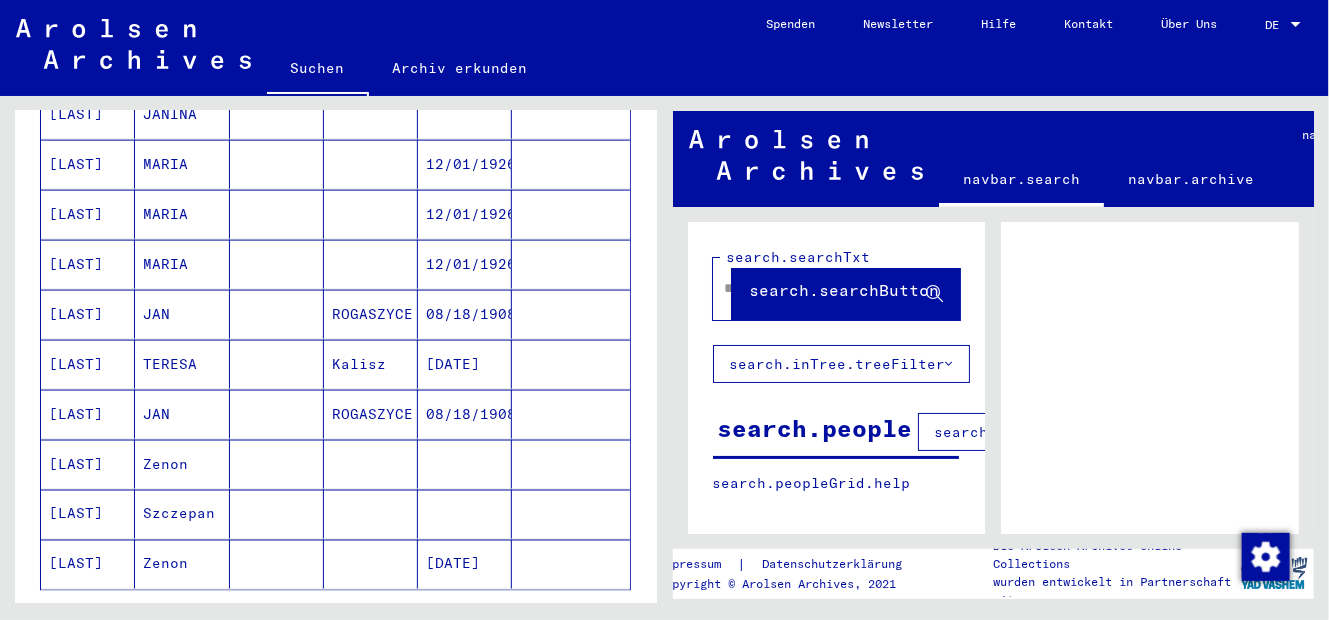 click on "[LAST]" at bounding box center [88, 464] 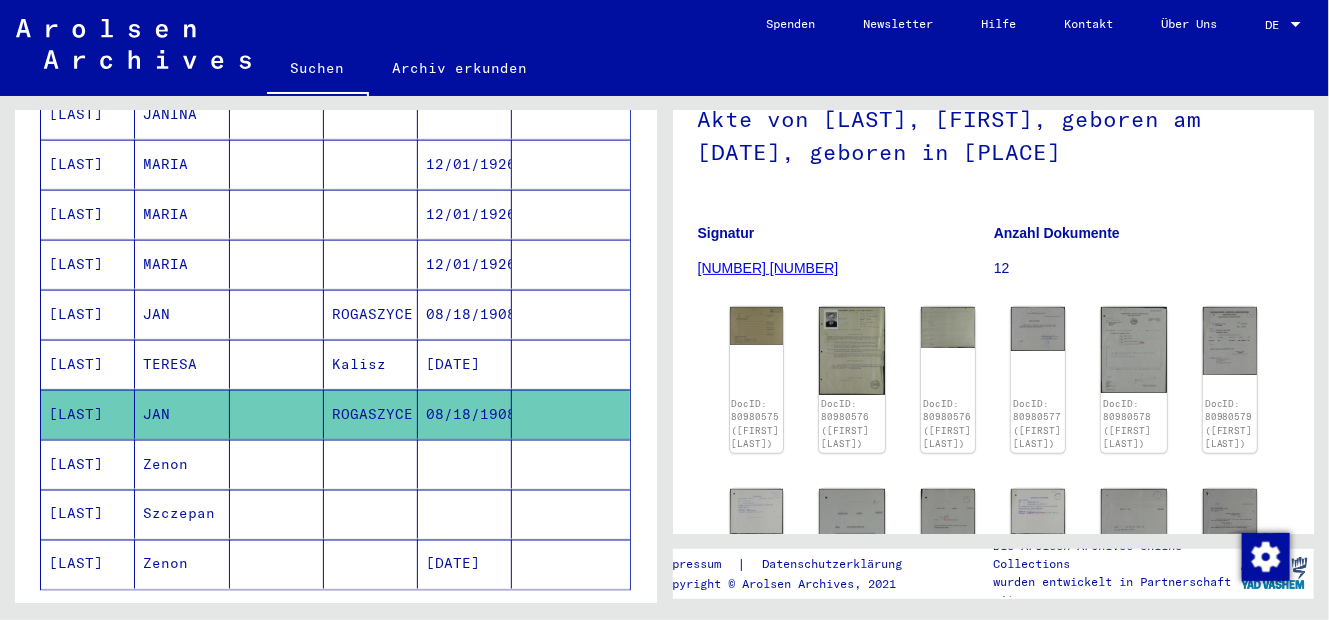 scroll, scrollTop: 272, scrollLeft: 0, axis: vertical 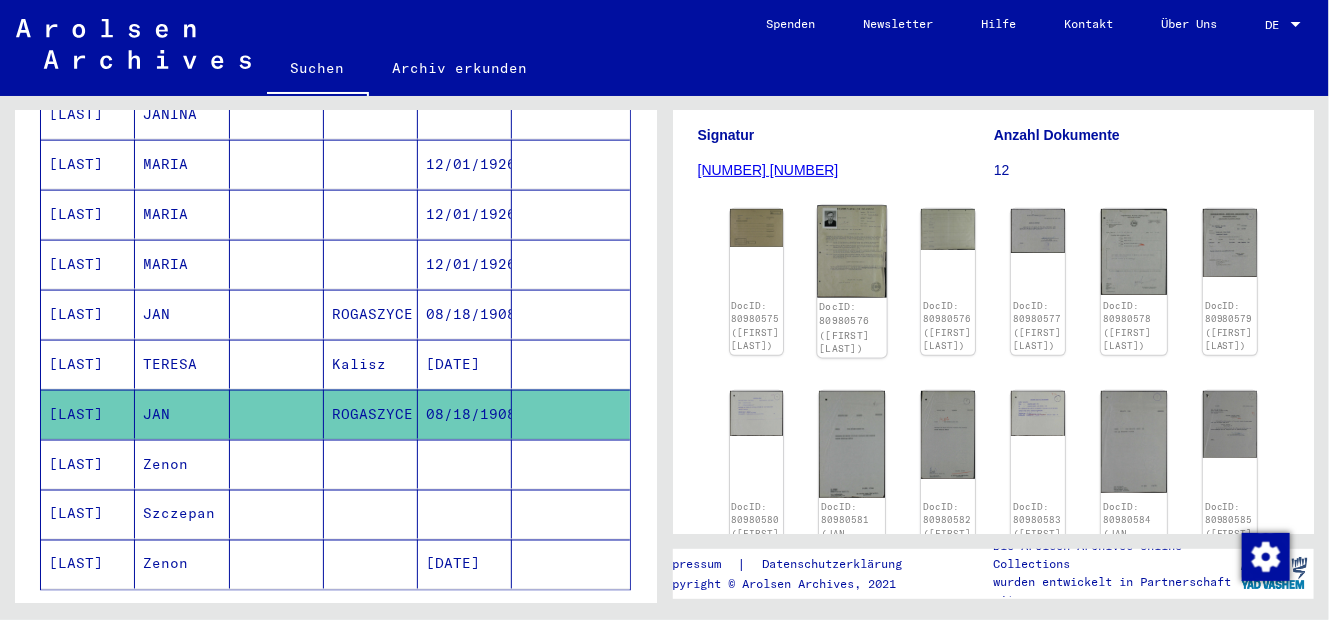 click 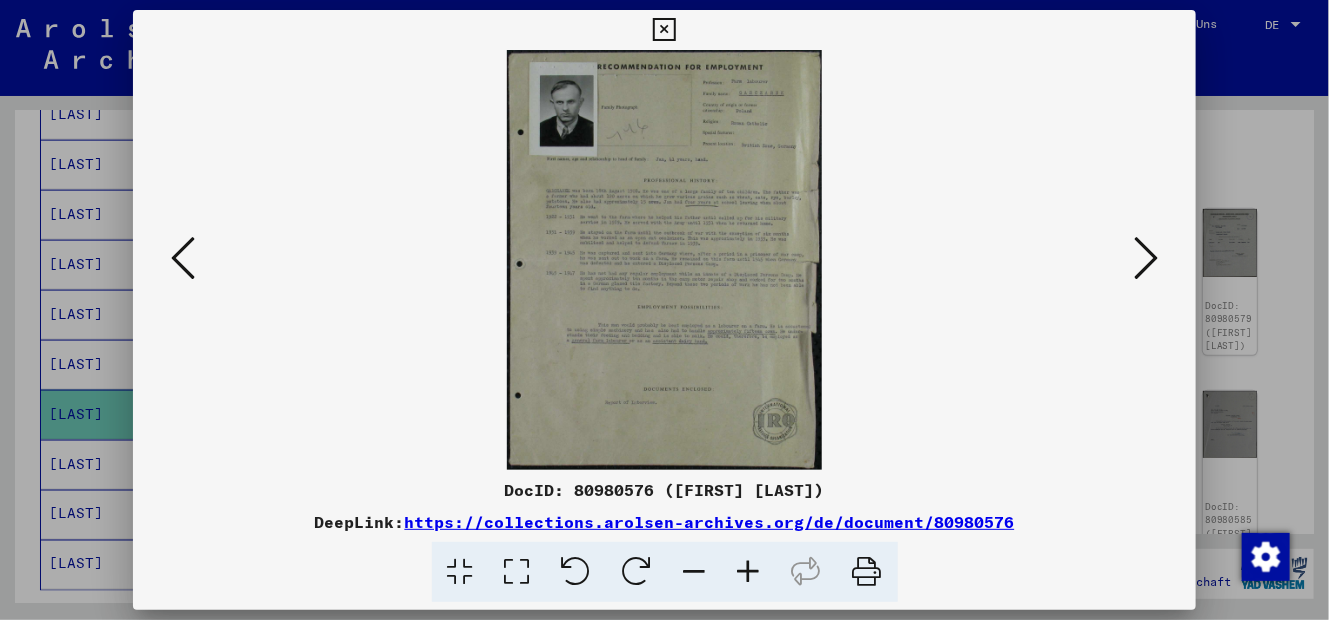 type 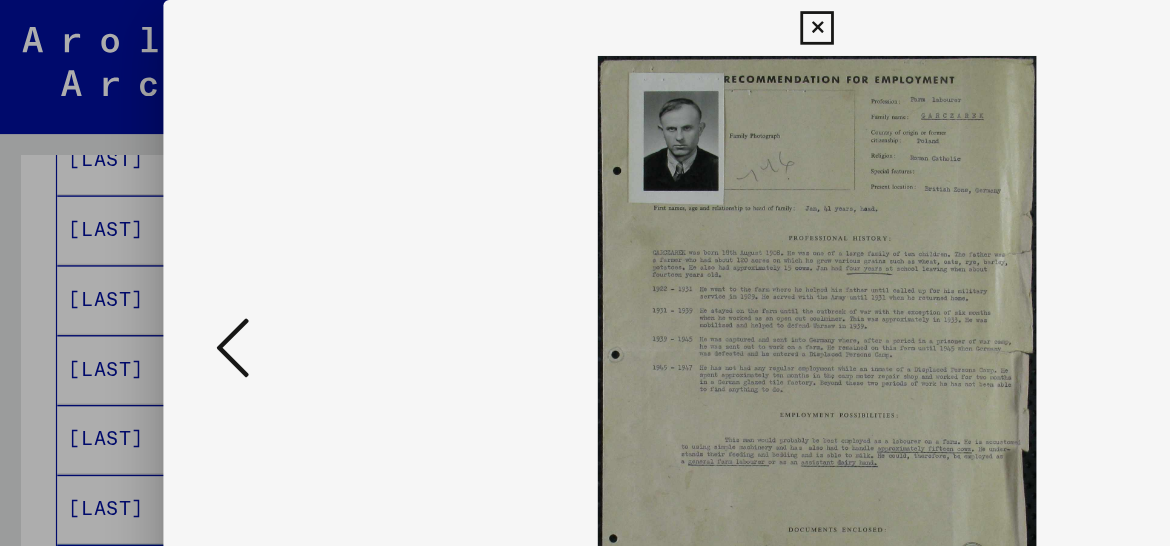scroll, scrollTop: 1085, scrollLeft: 0, axis: vertical 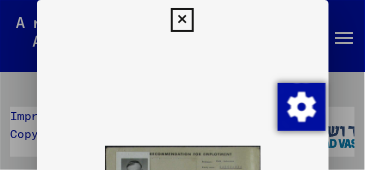 drag, startPoint x: 202, startPoint y: 127, endPoint x: 201, endPoint y: 145, distance: 18.027756 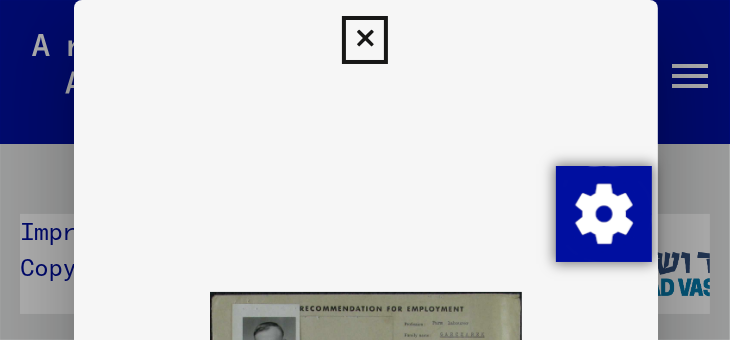scroll, scrollTop: 1091, scrollLeft: 0, axis: vertical 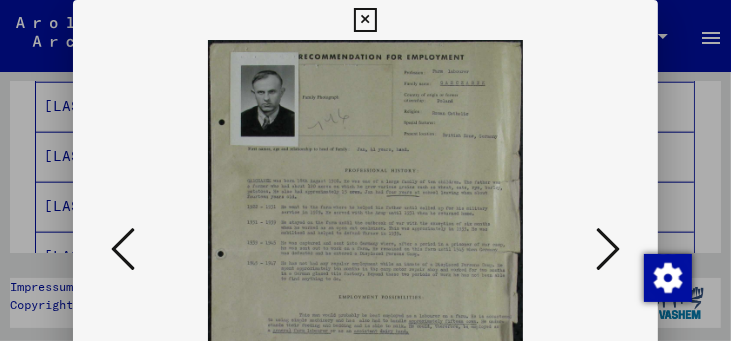click at bounding box center [608, 249] 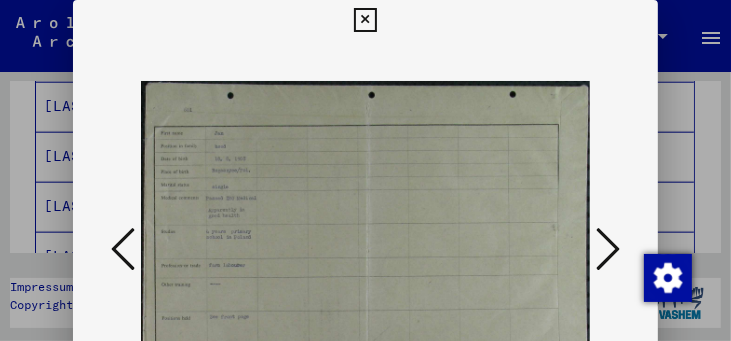 click at bounding box center (608, 249) 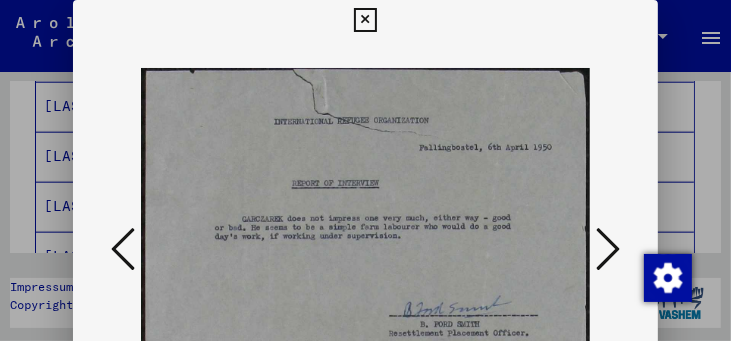 click at bounding box center [608, 249] 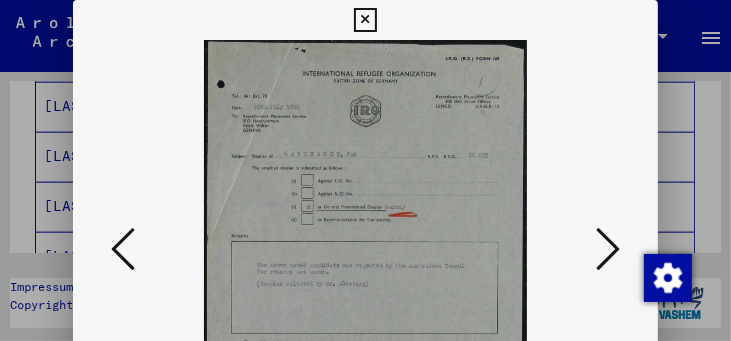 click at bounding box center (608, 249) 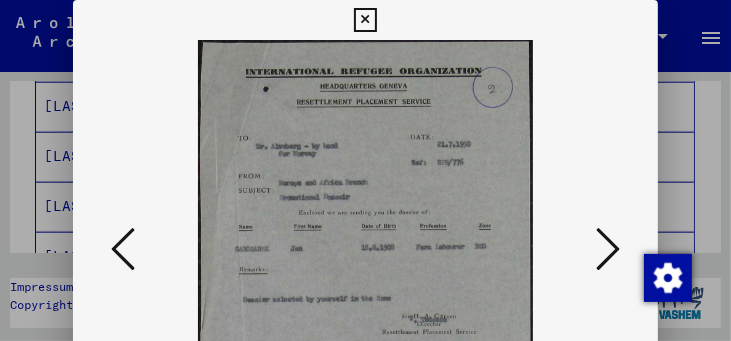 click at bounding box center [608, 249] 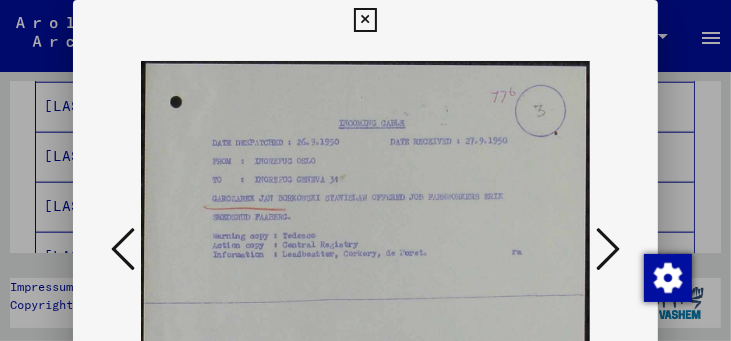 click at bounding box center (608, 249) 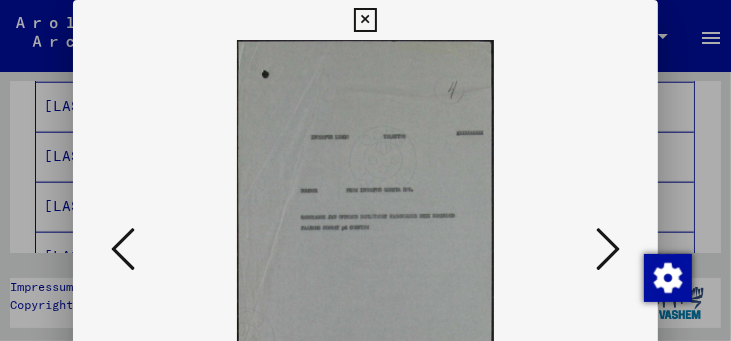 click at bounding box center [608, 249] 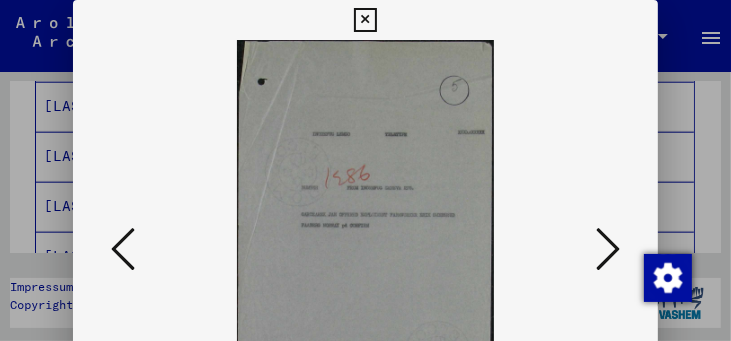 click at bounding box center [365, 170] 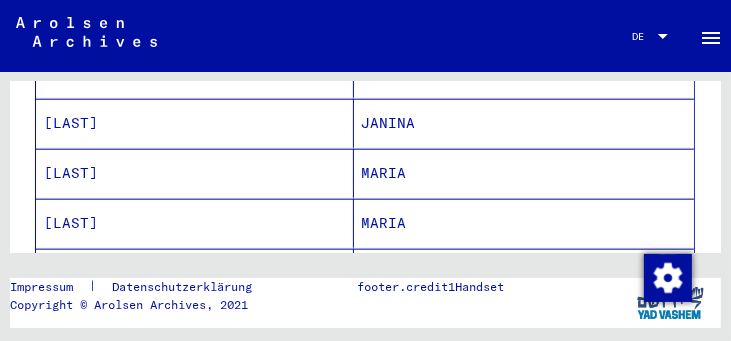 scroll, scrollTop: 1091, scrollLeft: 0, axis: vertical 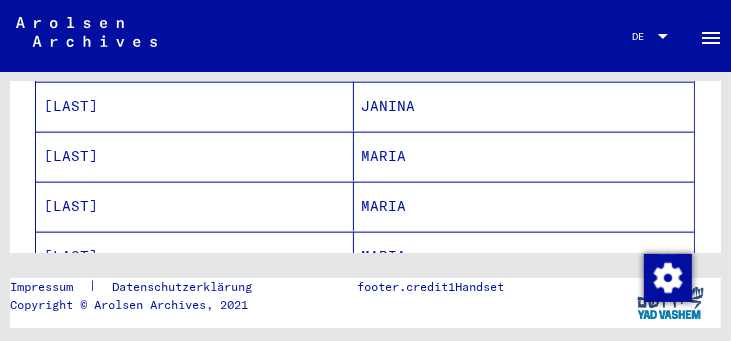 click on "MARIA" at bounding box center [524, 206] 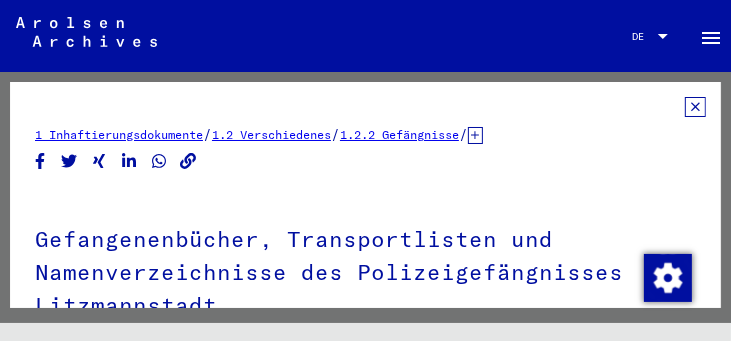 scroll, scrollTop: 0, scrollLeft: 0, axis: both 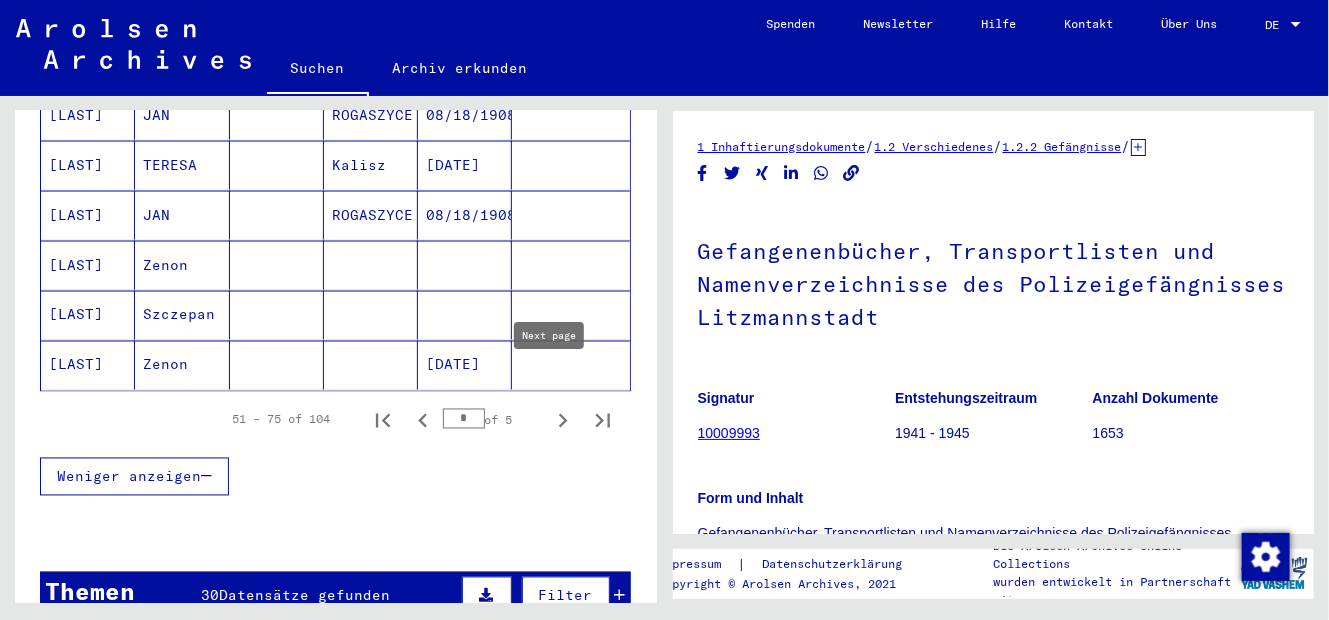 click 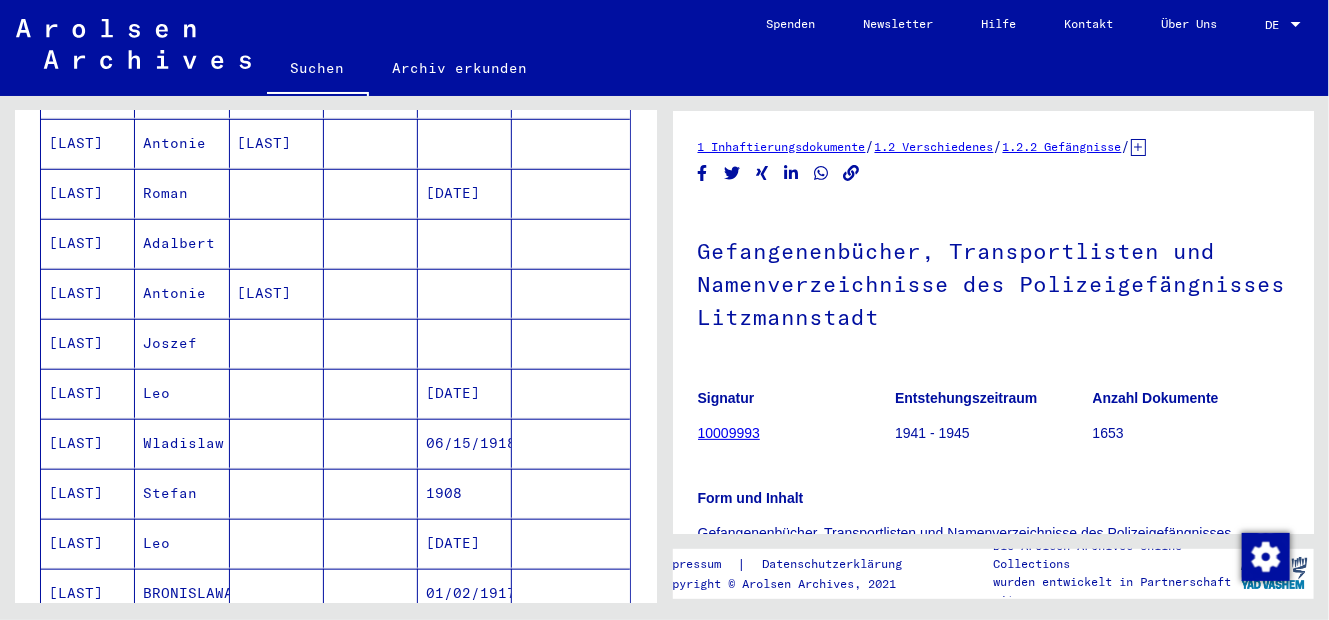 scroll, scrollTop: 648, scrollLeft: 0, axis: vertical 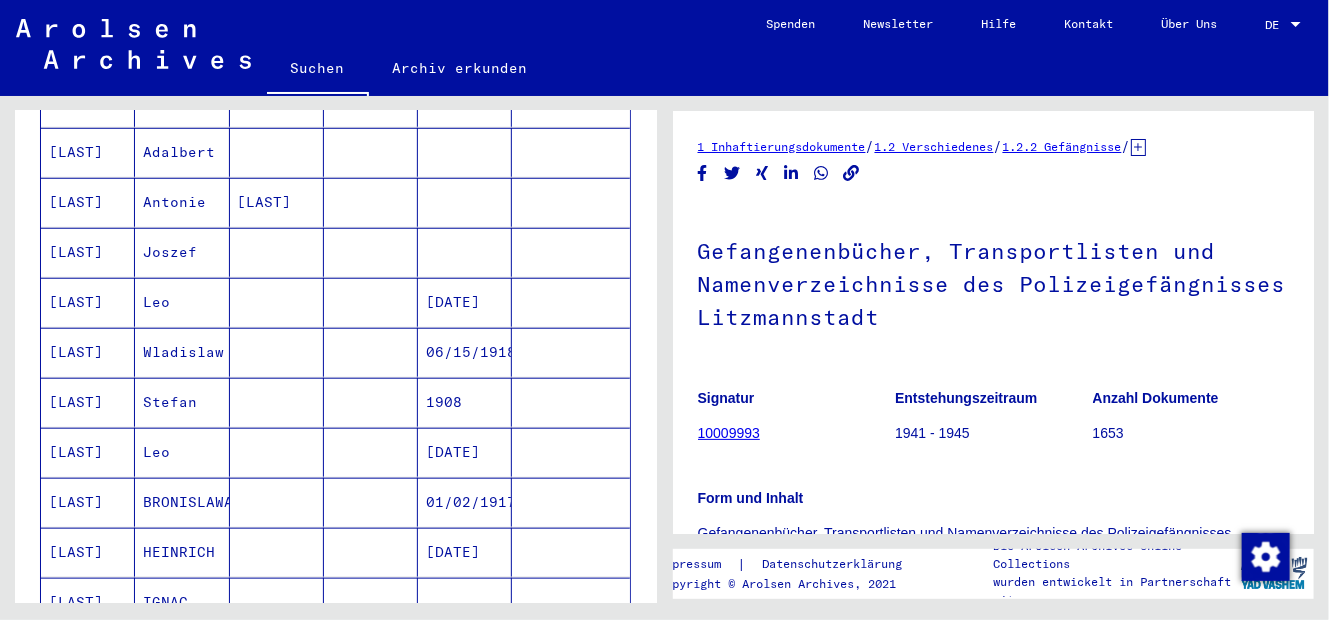 click on "Leo" at bounding box center [182, 352] 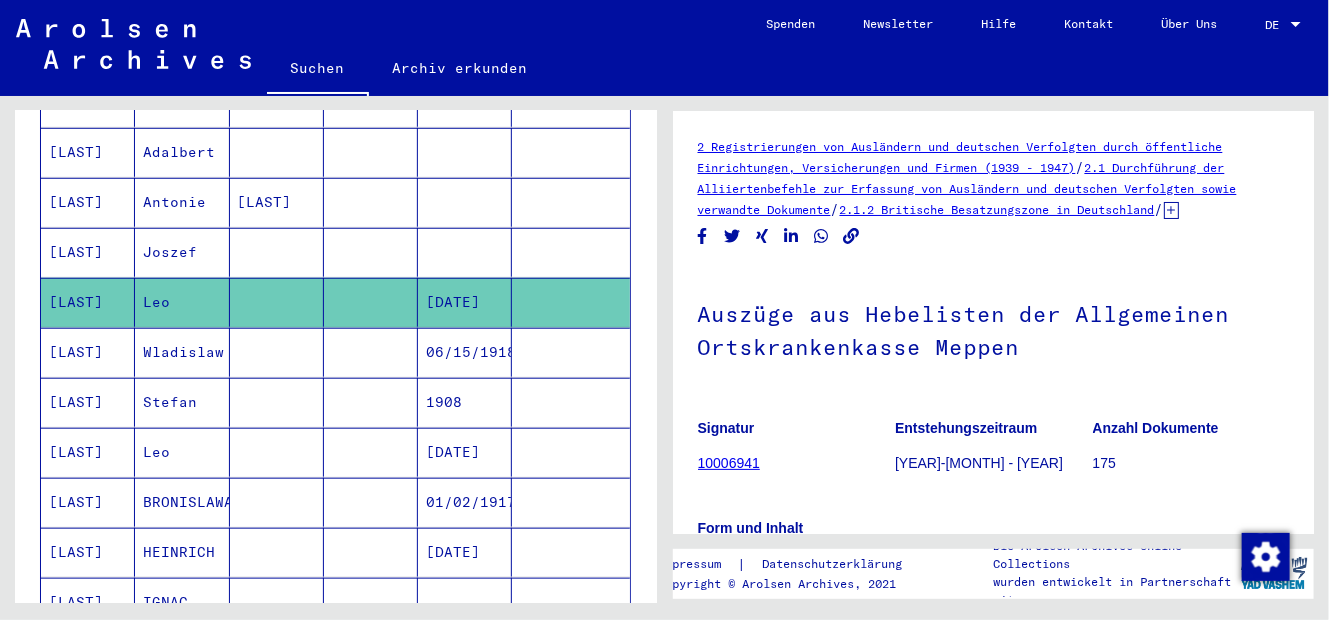 scroll, scrollTop: 0, scrollLeft: 0, axis: both 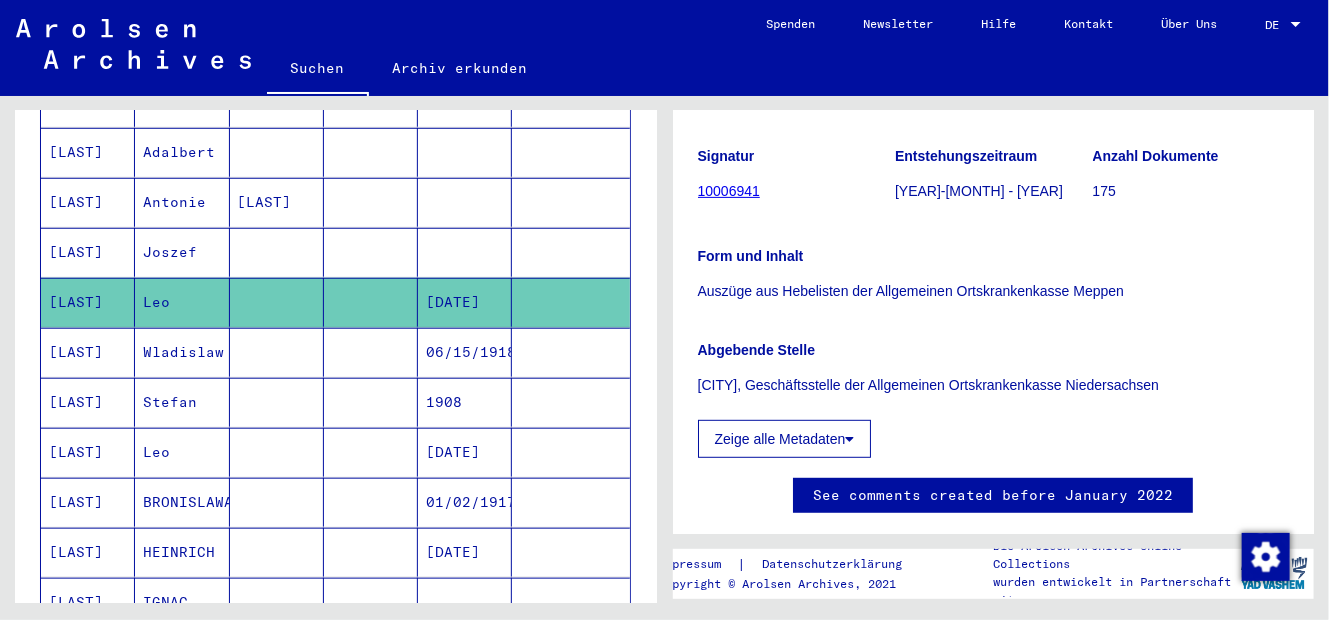 click on "10006941" 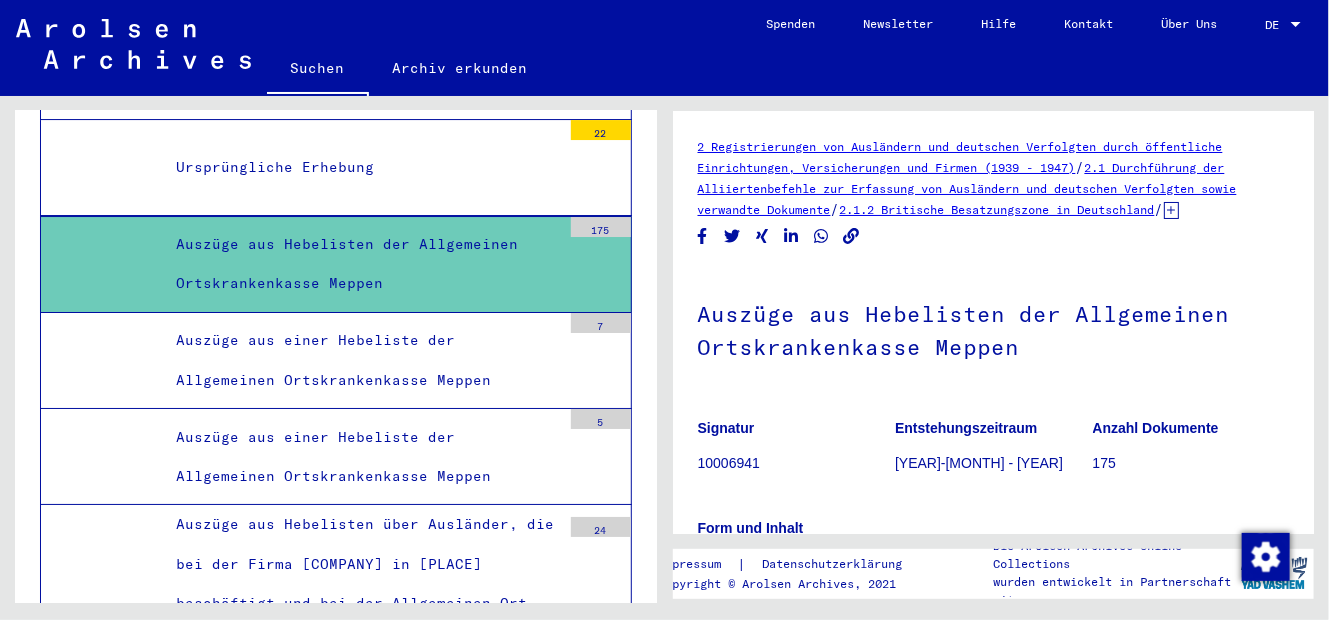 scroll, scrollTop: 5744, scrollLeft: 0, axis: vertical 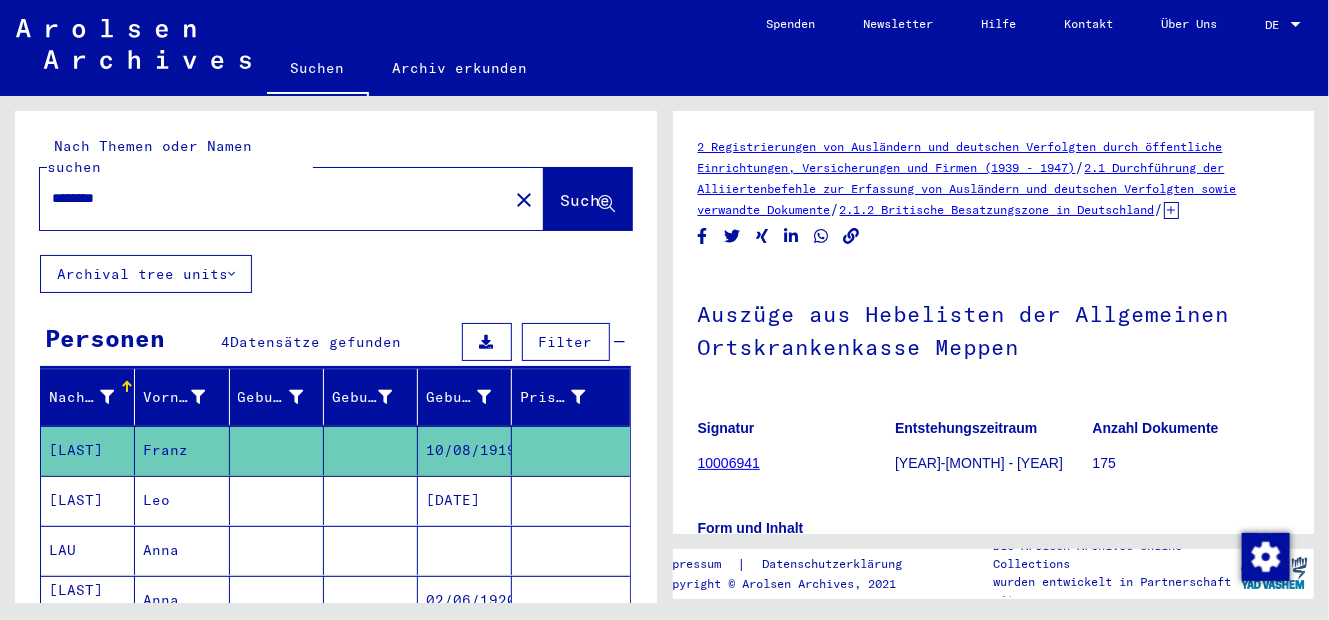click on "********" at bounding box center [274, 198] 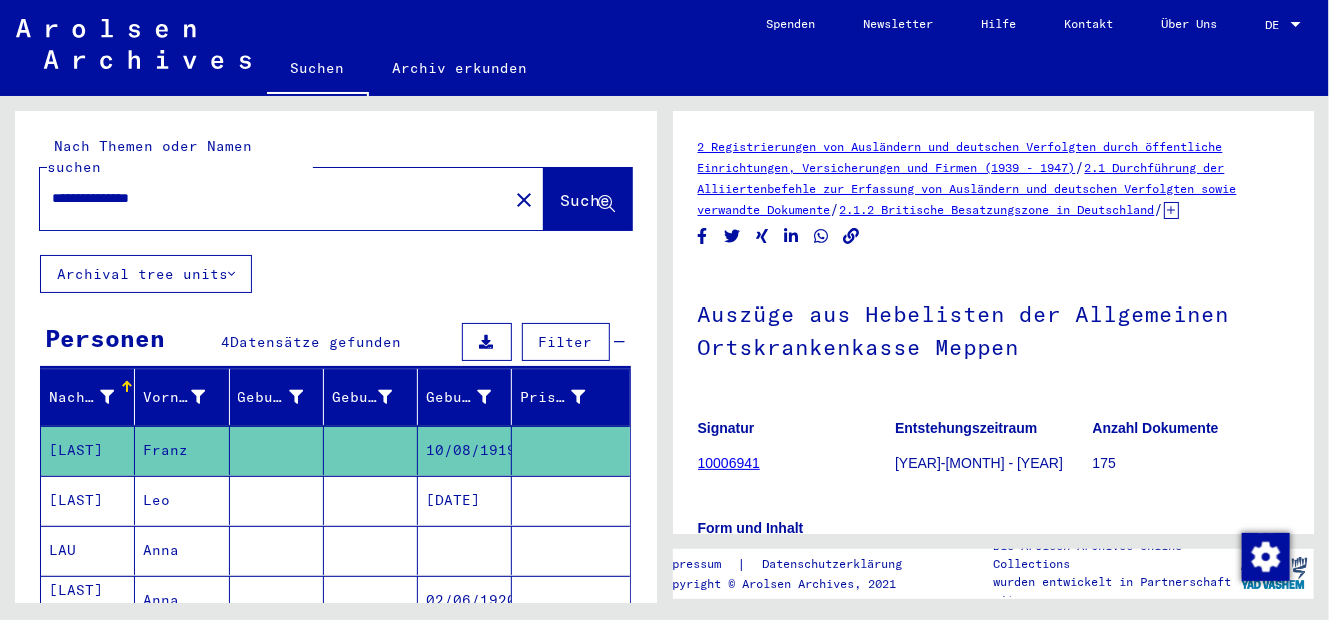 type on "**********" 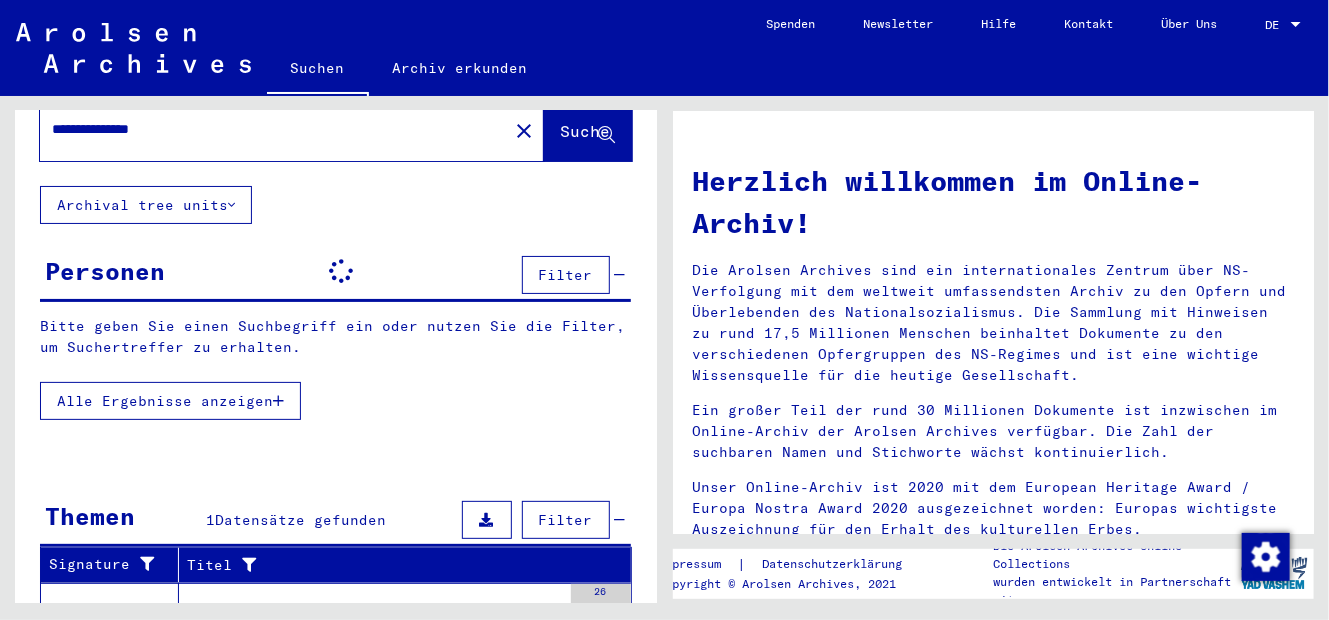 scroll, scrollTop: 176, scrollLeft: 0, axis: vertical 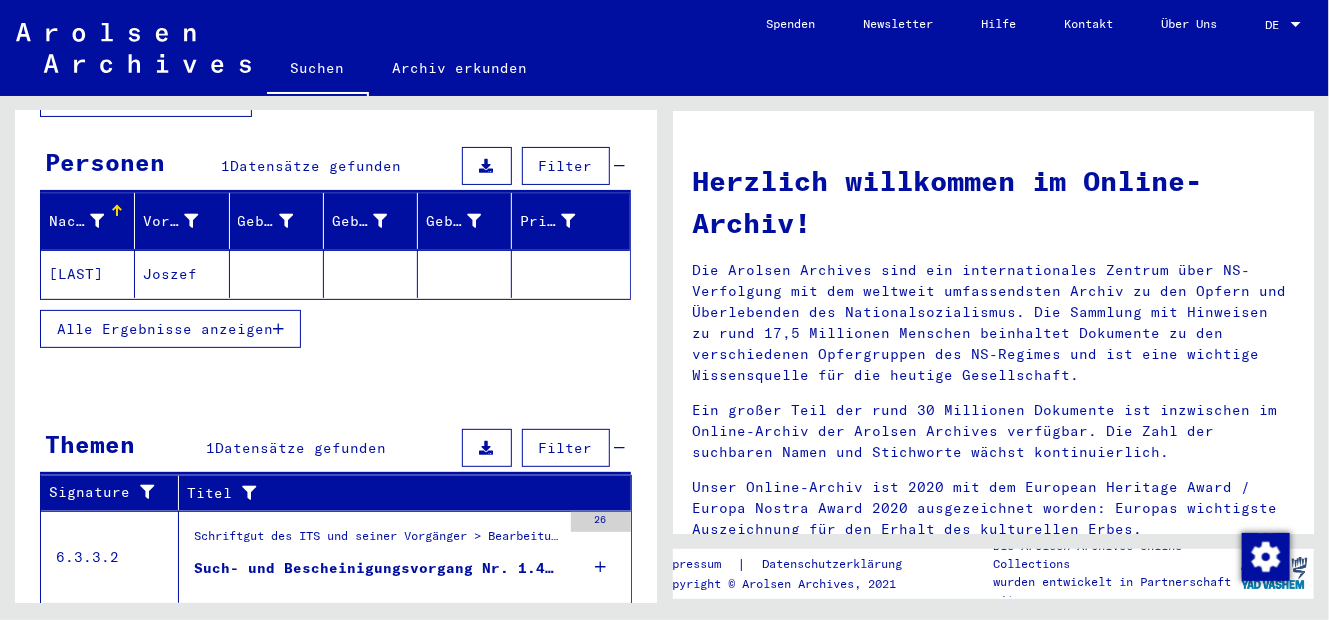 click on "[LAST]" 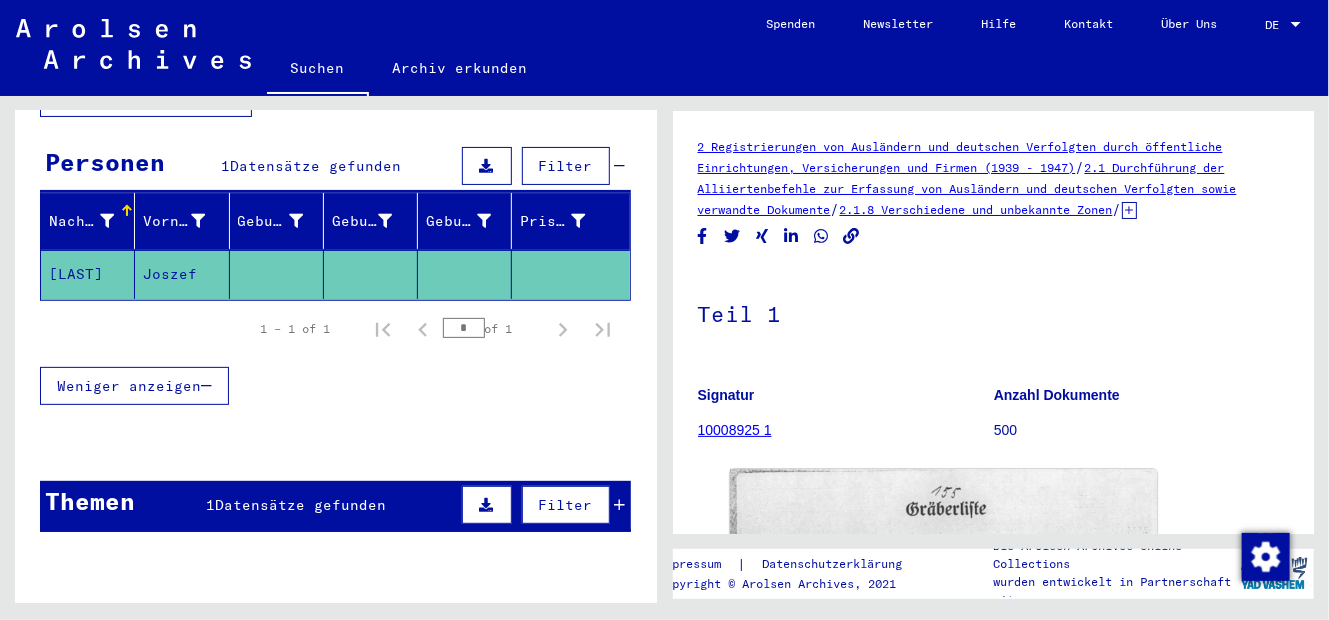 scroll, scrollTop: 0, scrollLeft: 0, axis: both 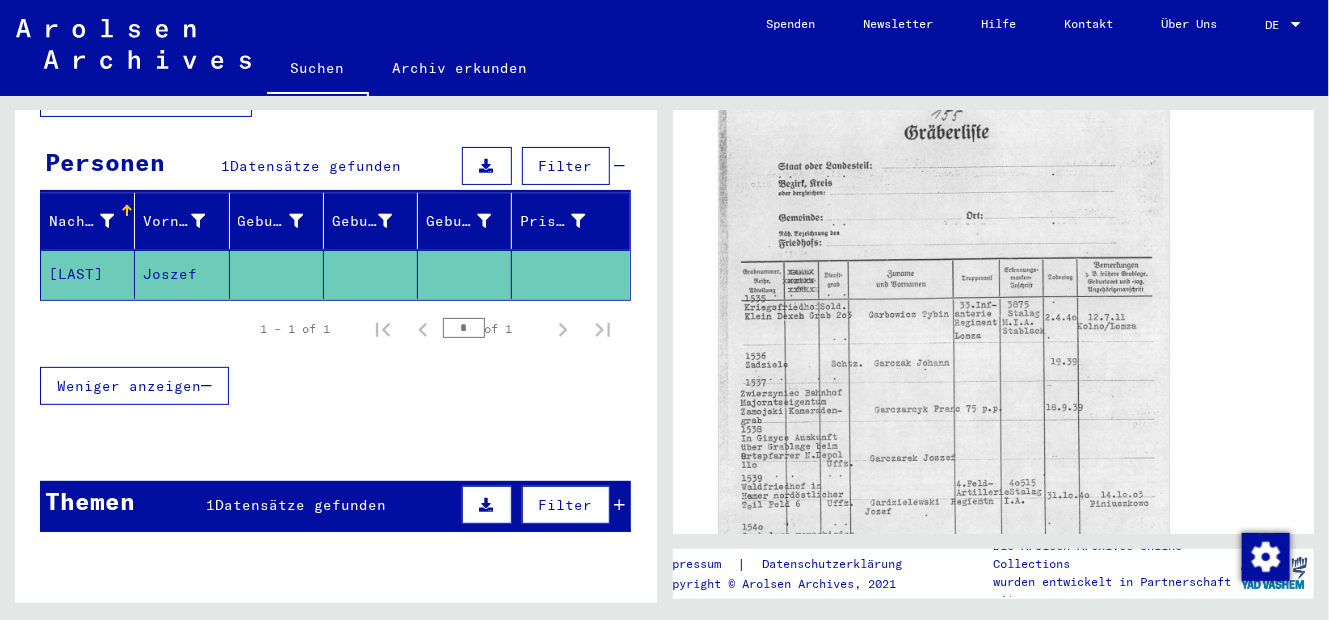 click 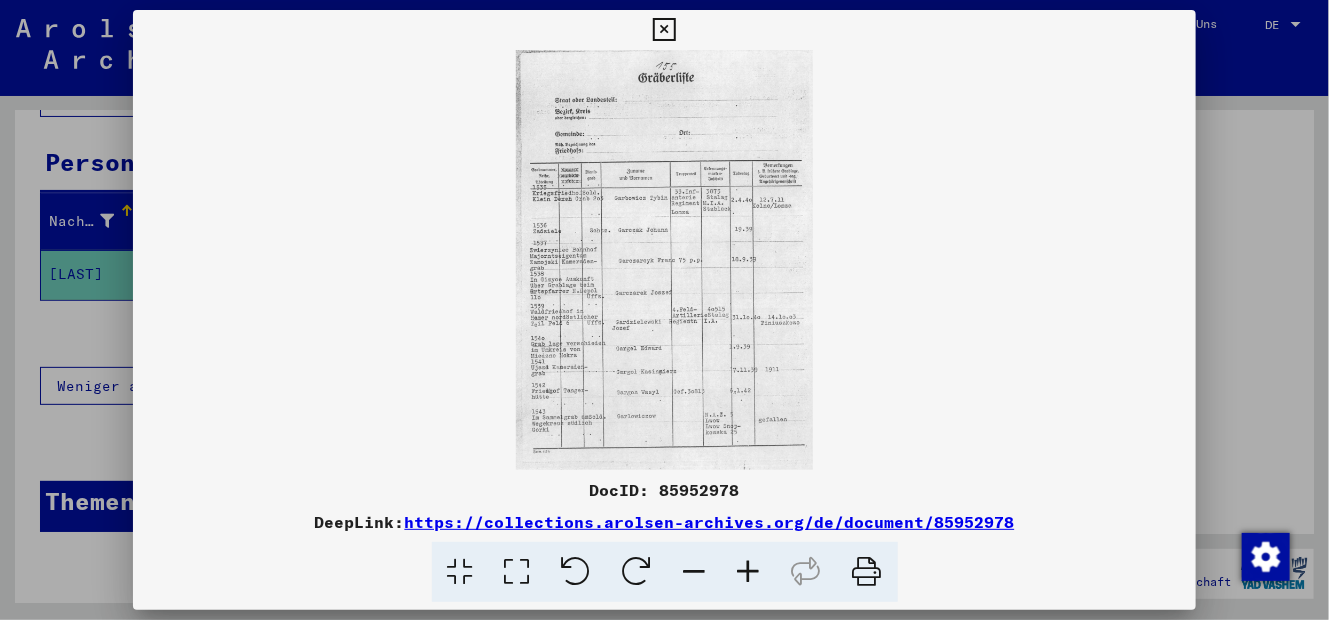 type 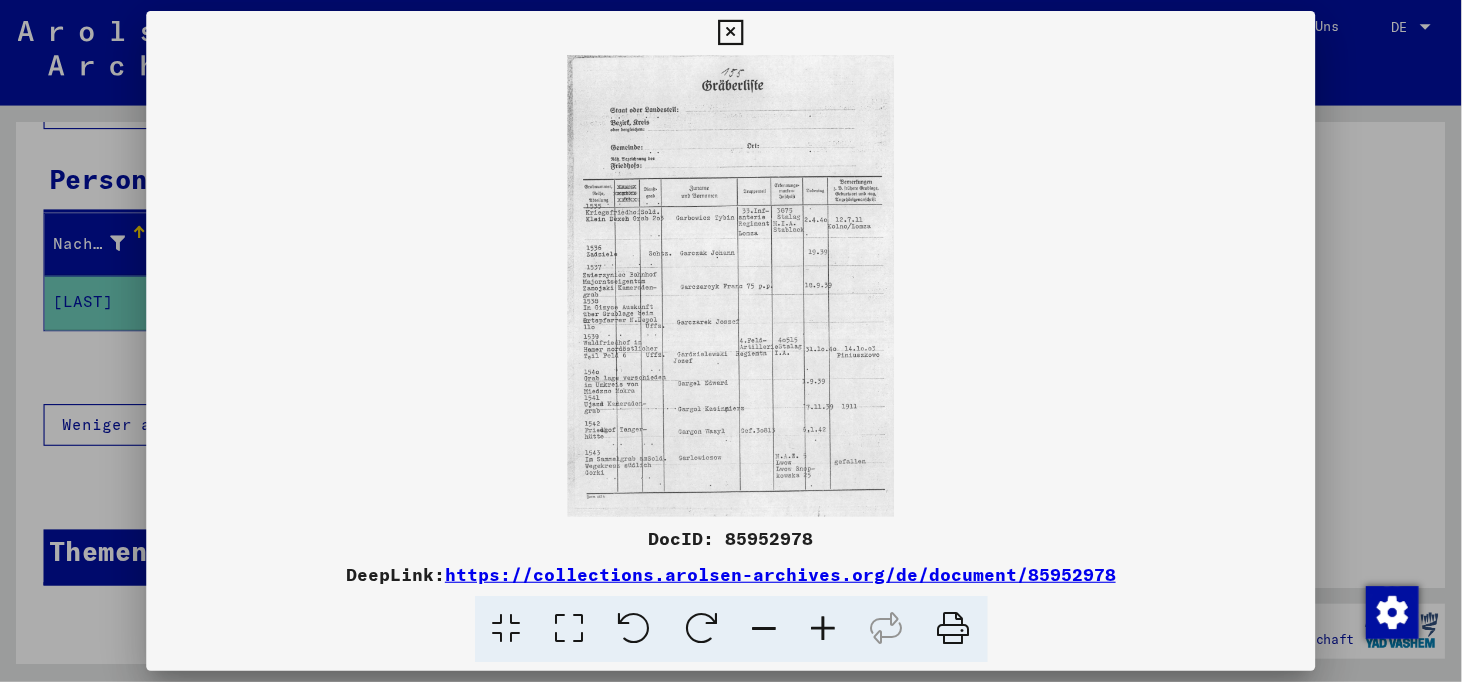 scroll, scrollTop: 176, scrollLeft: 0, axis: vertical 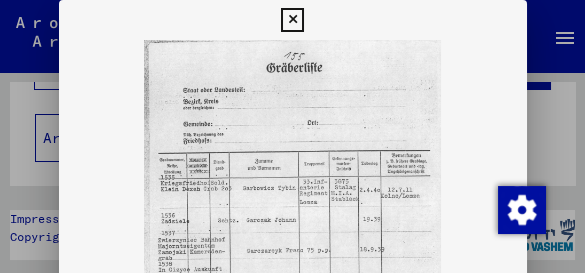 drag, startPoint x: 314, startPoint y: 167, endPoint x: 310, endPoint y: 115, distance: 52.153618 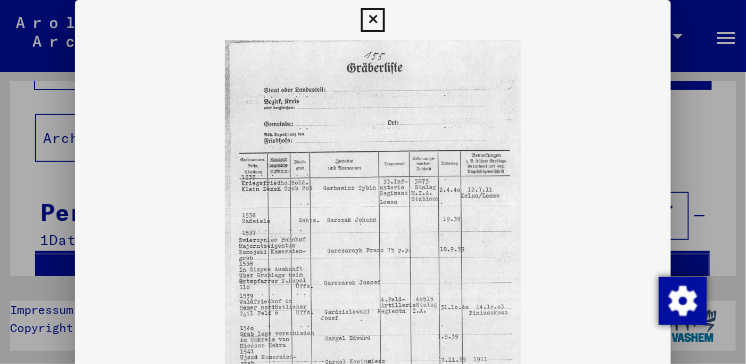 drag, startPoint x: 351, startPoint y: 274, endPoint x: 360, endPoint y: 234, distance: 41 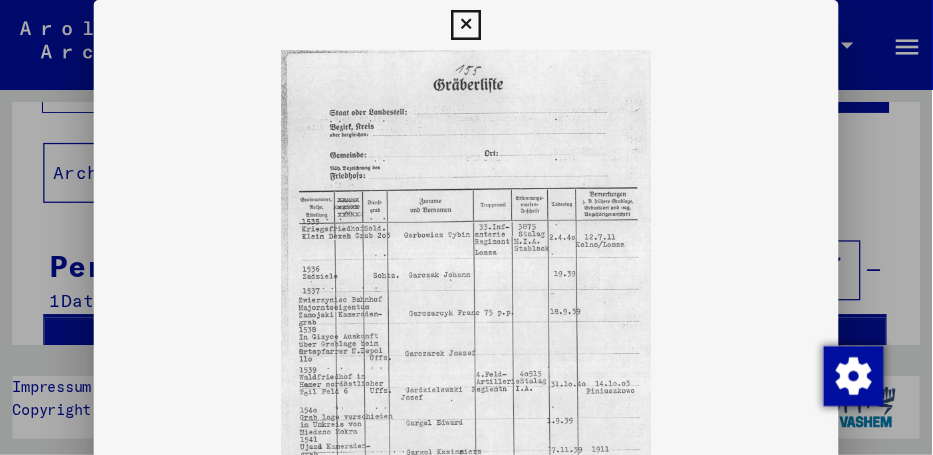 scroll, scrollTop: 112, scrollLeft: 0, axis: vertical 